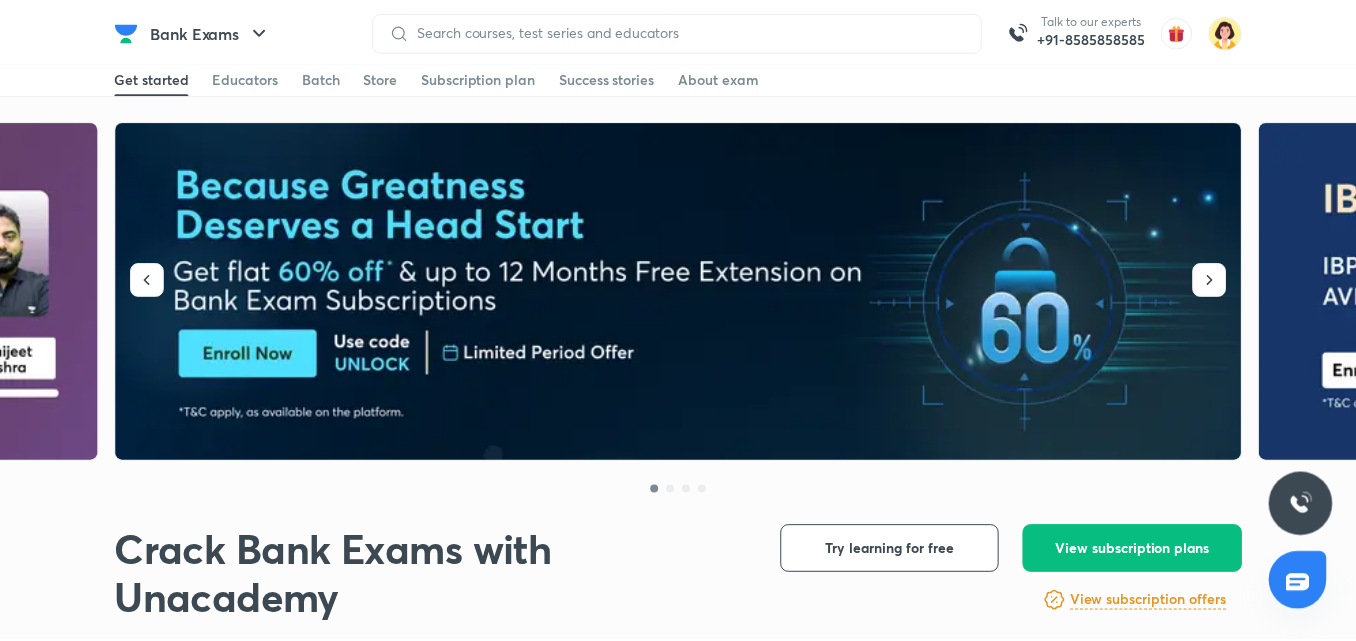 scroll, scrollTop: 0, scrollLeft: 0, axis: both 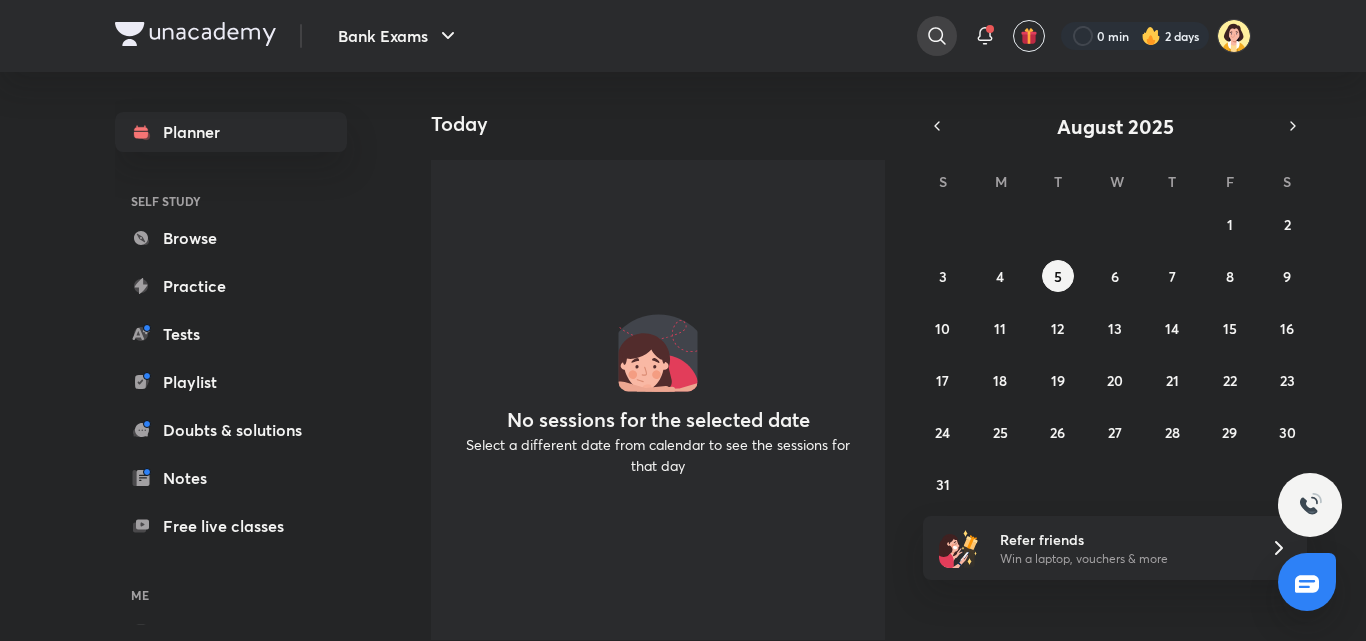 click 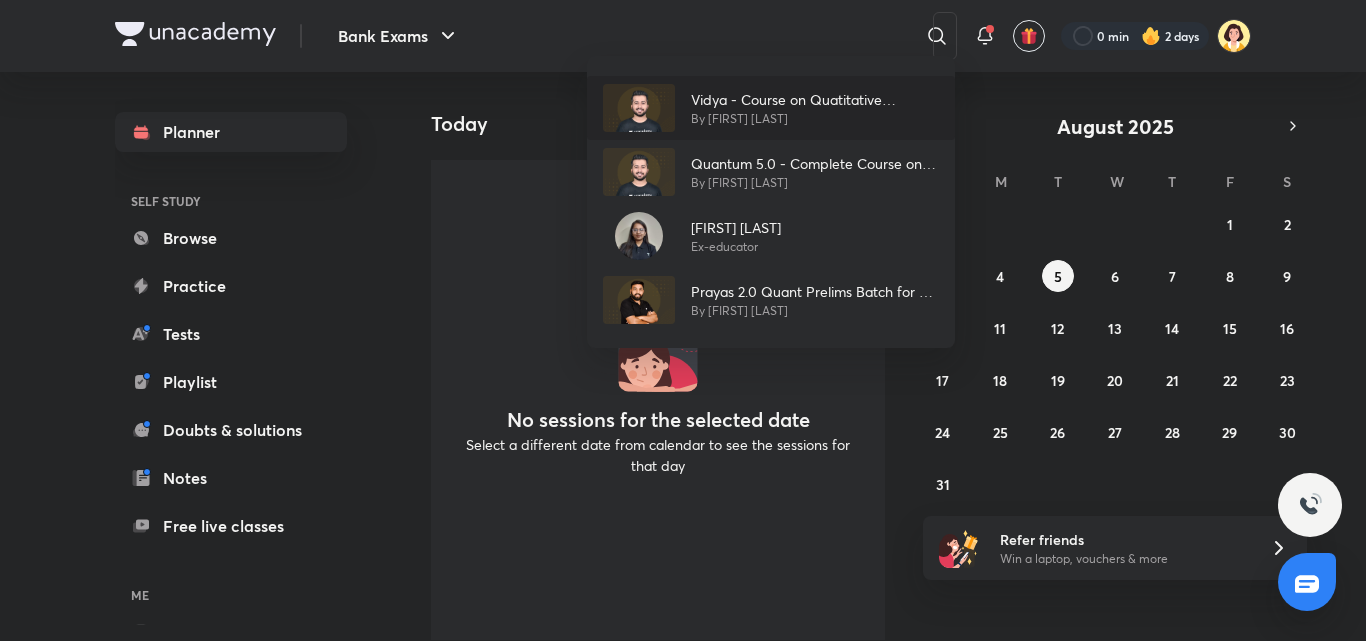 click on "Vidya - Course on Quatitative Aptitude for SBI PO/IBPS PO Mains 2021" at bounding box center (815, 99) 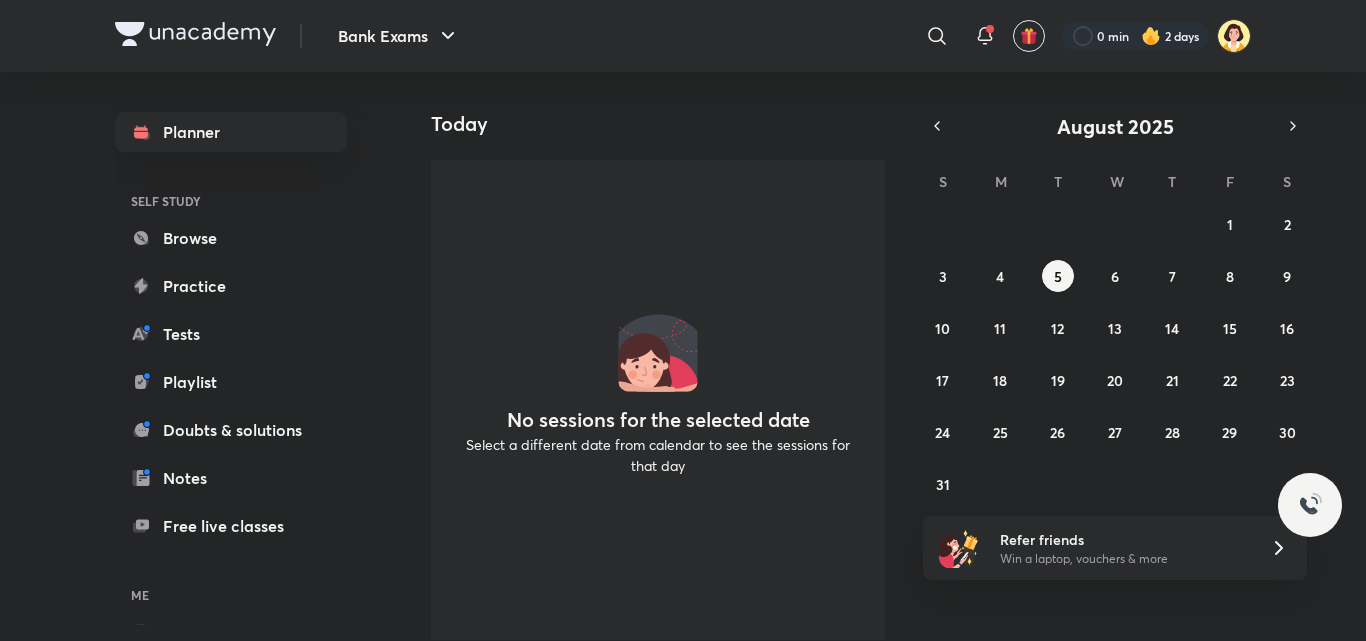 click on "Today" at bounding box center (652, 104) 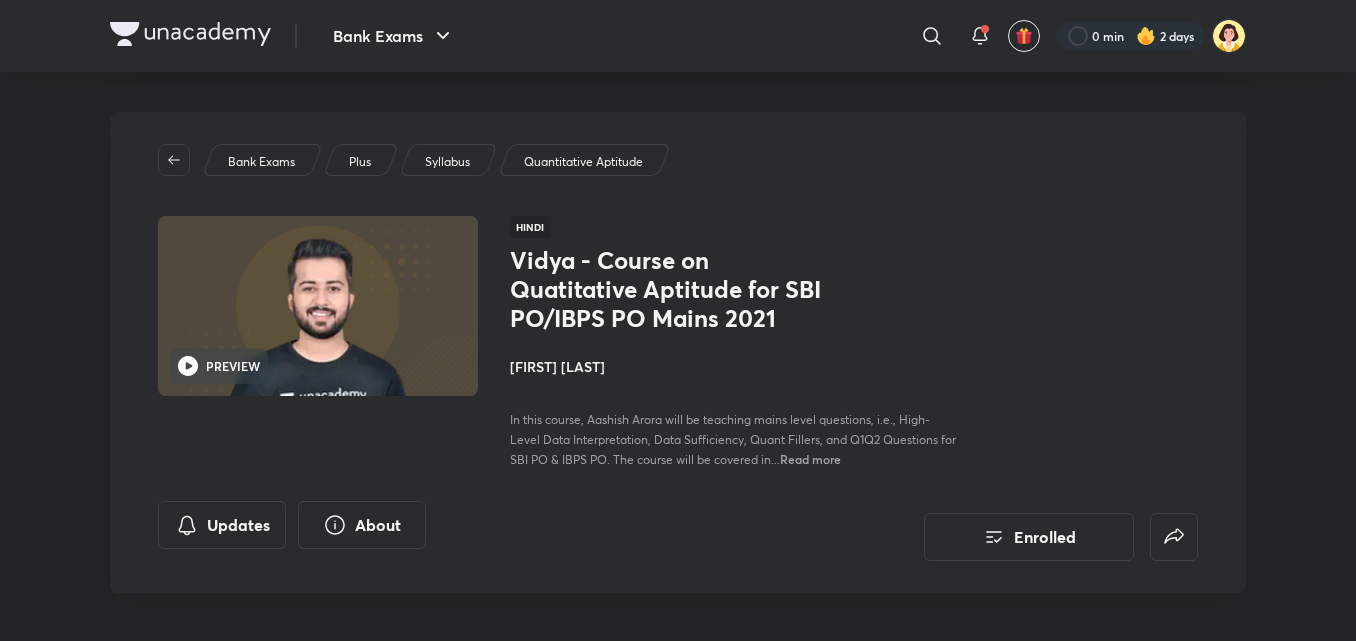 click on "[FIRST] [LAST]" at bounding box center [734, 366] 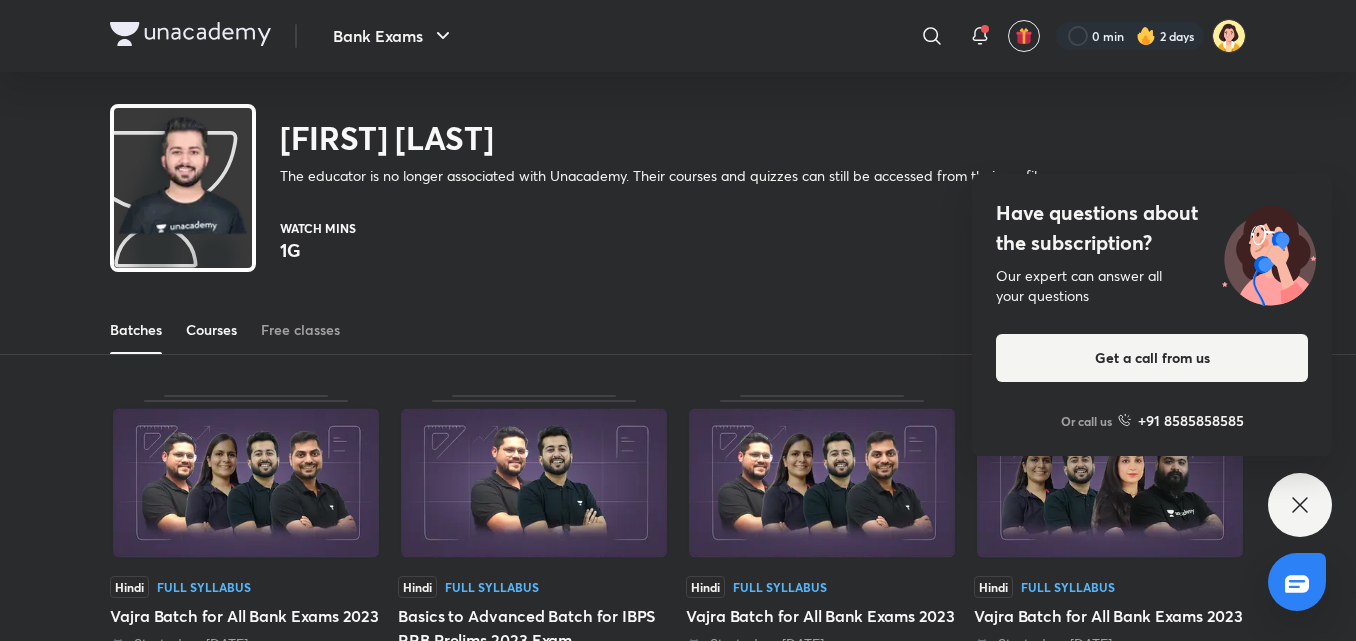 click on "Courses" at bounding box center (211, 330) 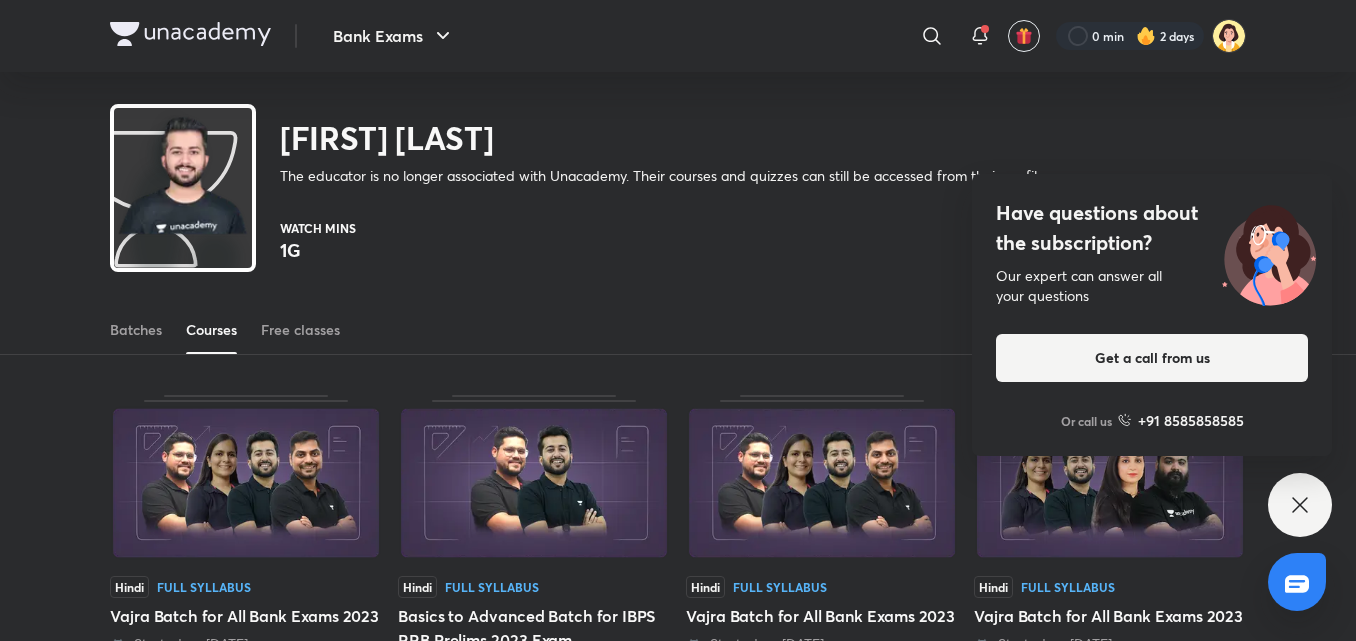 click on "Courses" at bounding box center [211, 330] 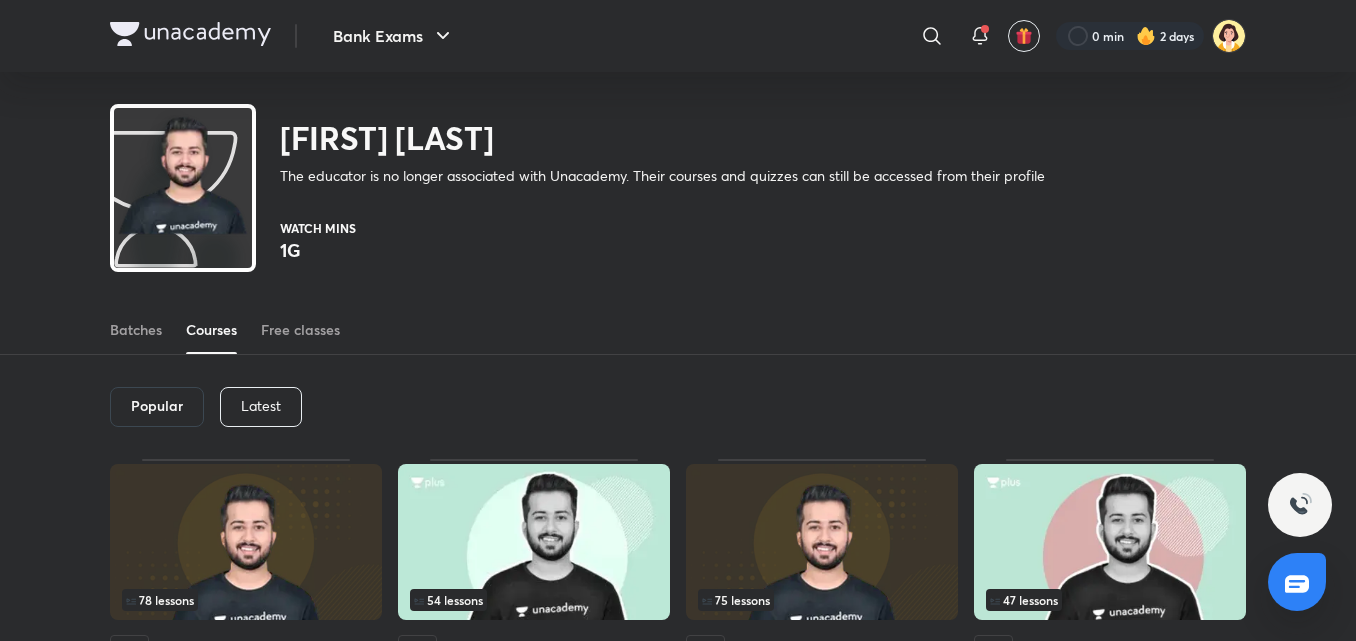 drag, startPoint x: 288, startPoint y: 386, endPoint x: 277, endPoint y: 409, distance: 25.495098 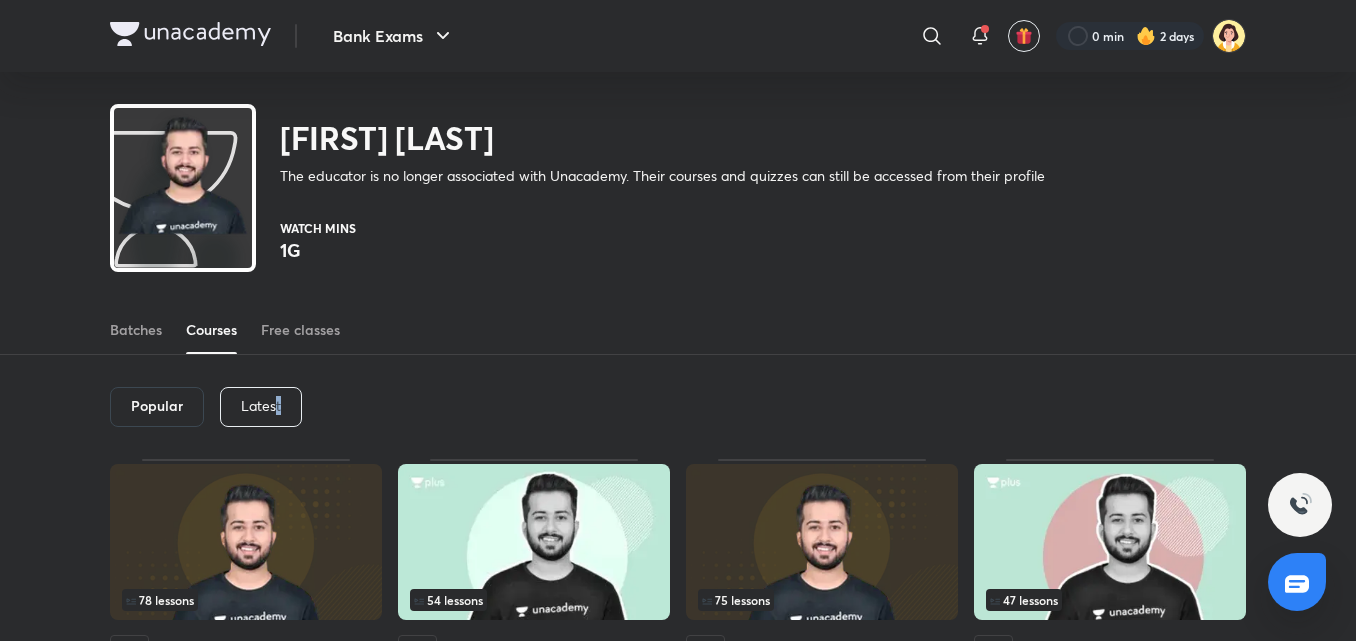 click on "Latest" at bounding box center (261, 406) 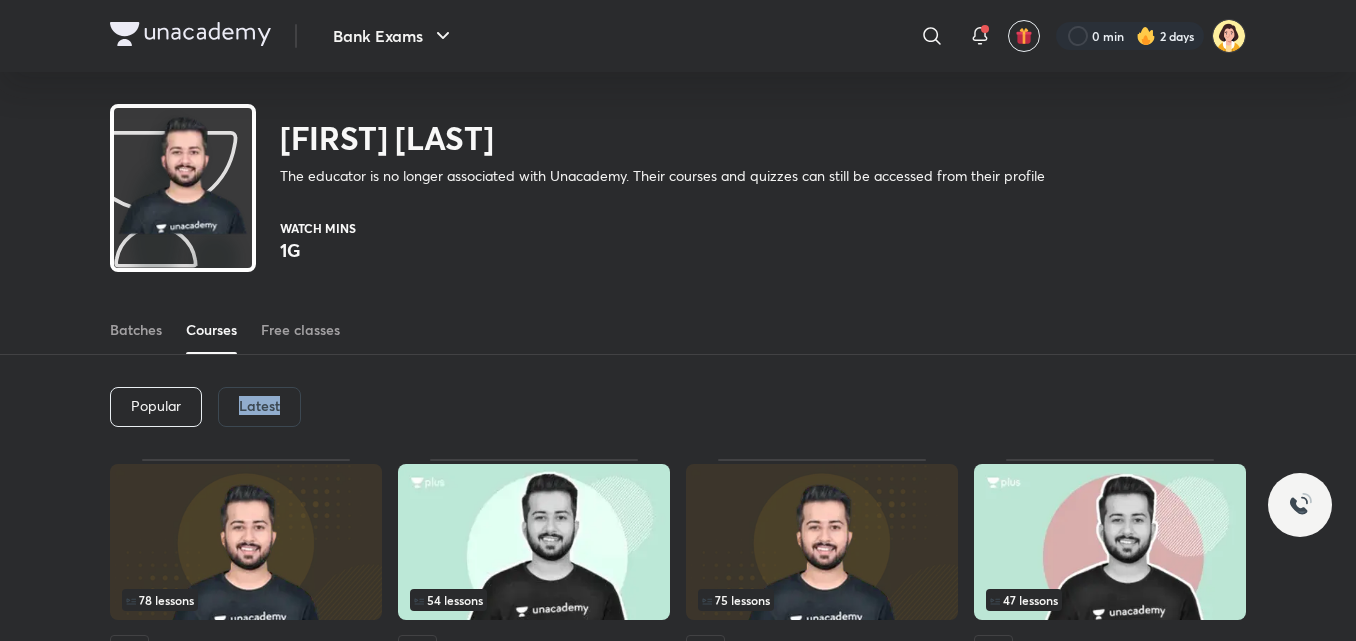 click on "Latest" at bounding box center [259, 406] 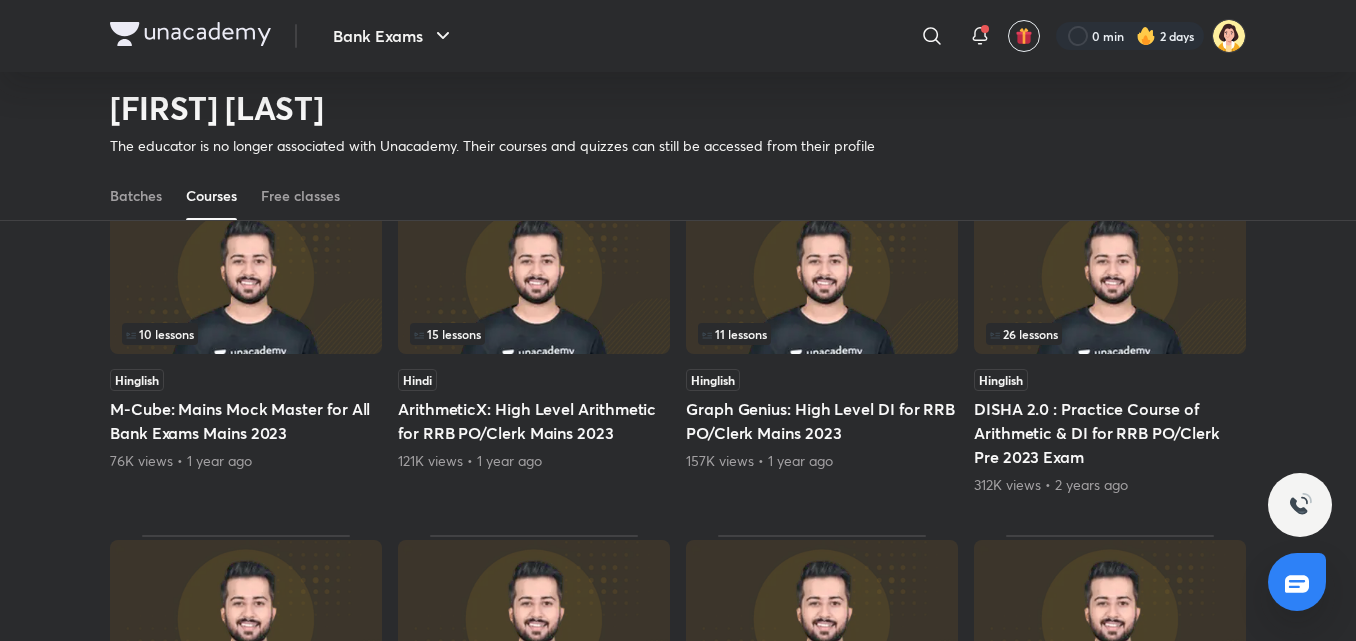 scroll, scrollTop: 236, scrollLeft: 0, axis: vertical 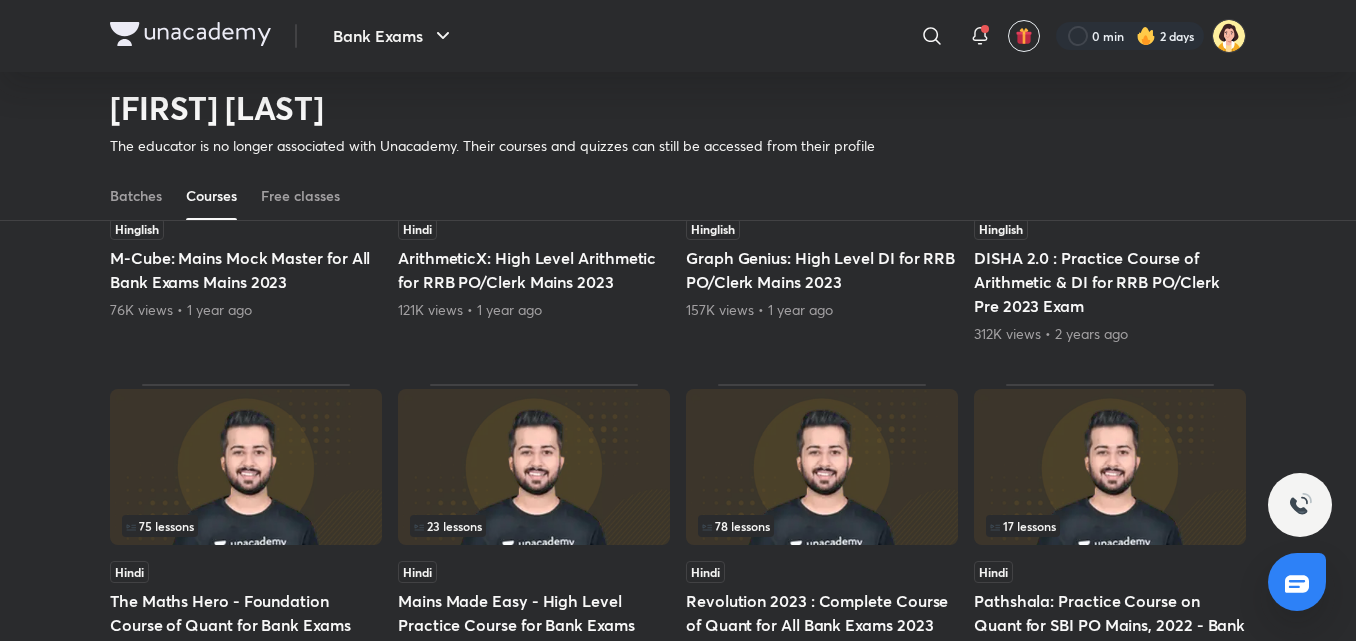 click at bounding box center (246, 467) 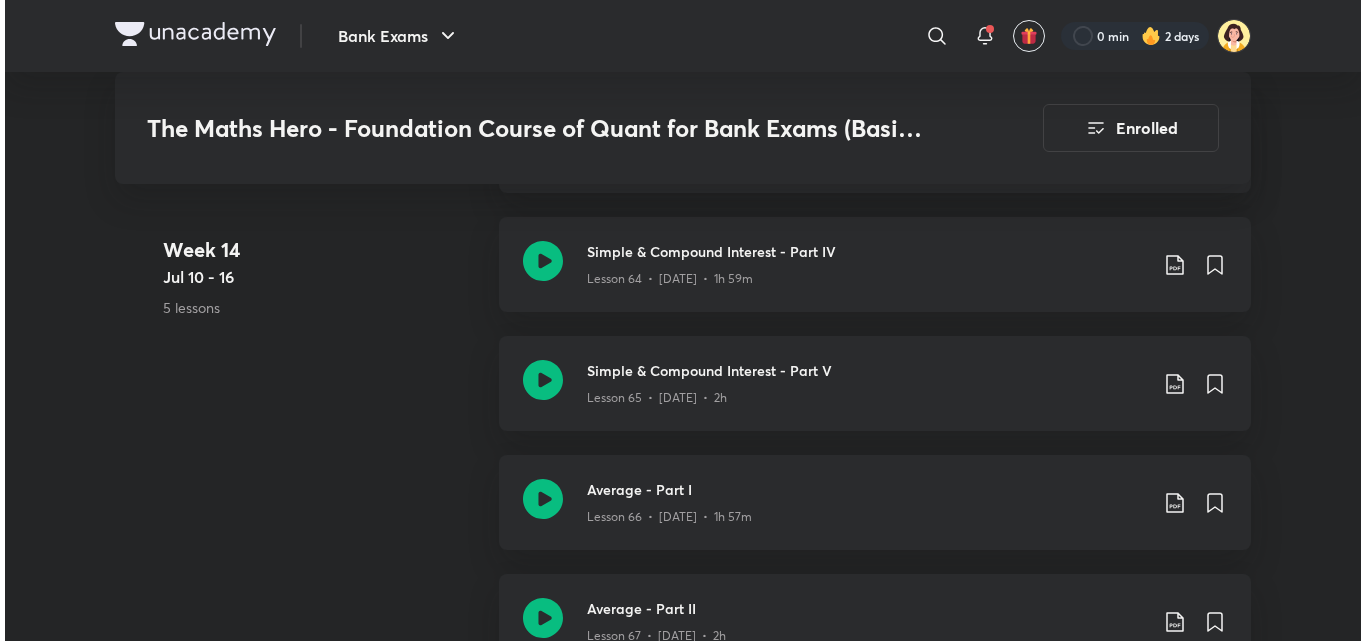 scroll, scrollTop: 9747, scrollLeft: 0, axis: vertical 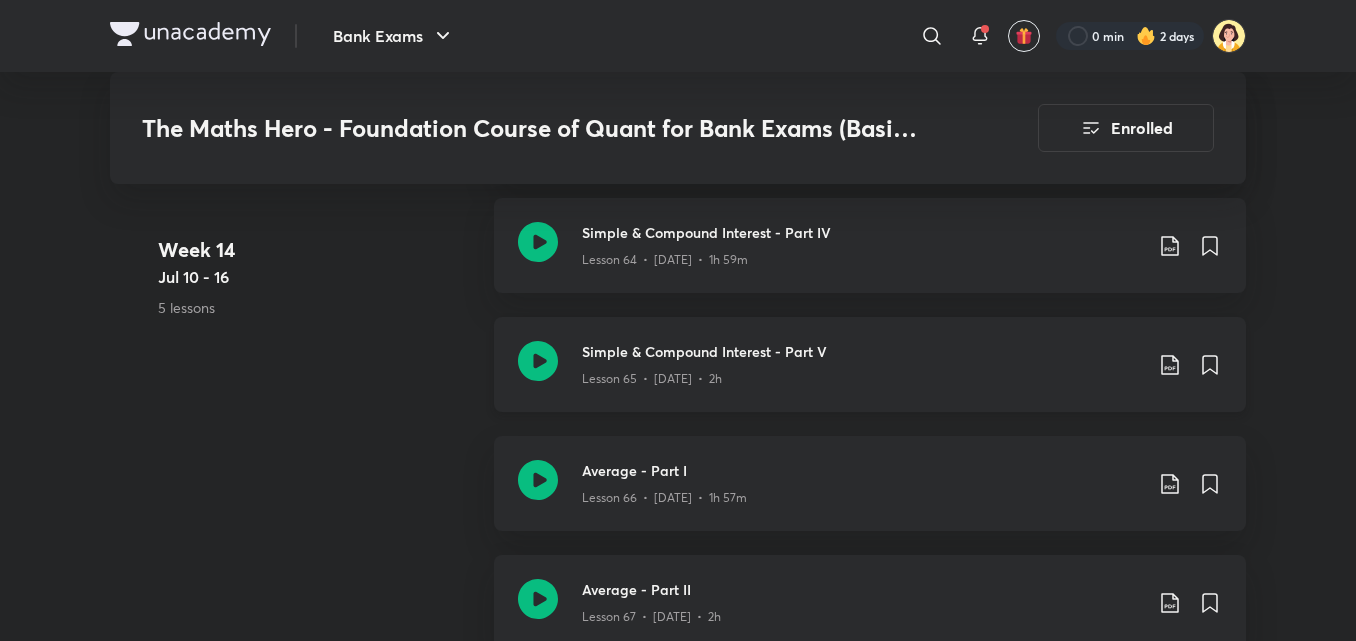 click on "Simple & Compound Interest - Part V Lesson 65  •  [DATE]  •  2h" at bounding box center [870, 364] 